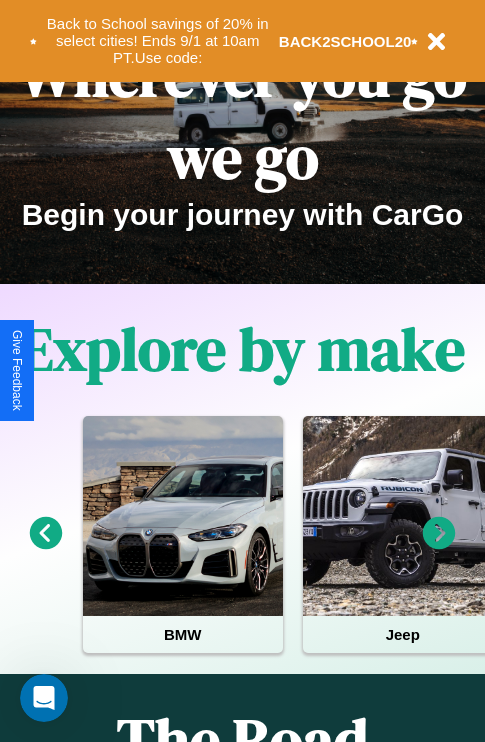 scroll, scrollTop: 0, scrollLeft: 0, axis: both 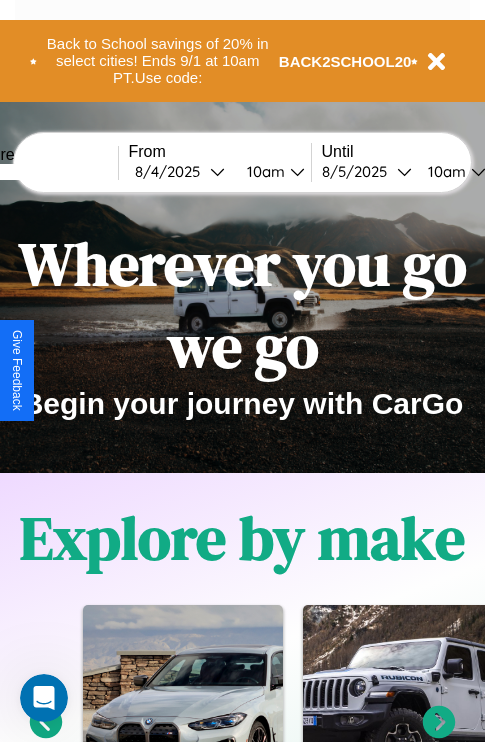 click at bounding box center (43, 172) 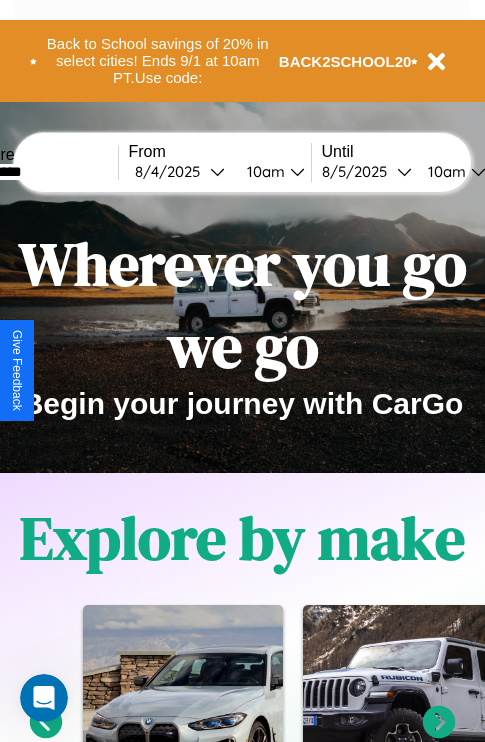 type on "*********" 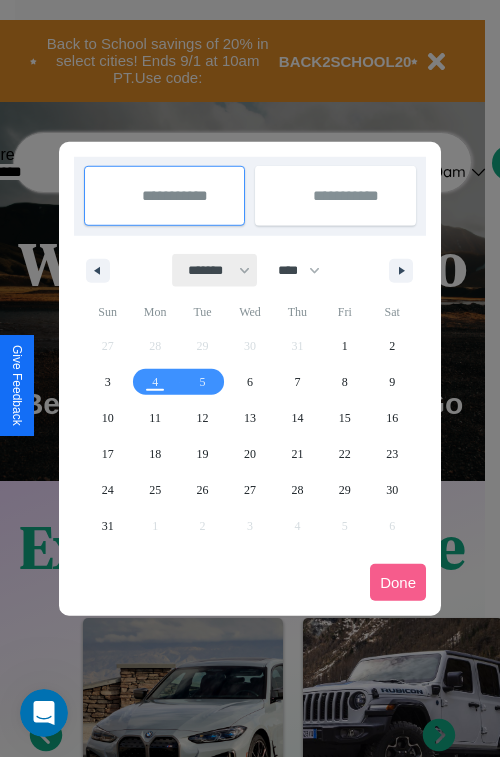 click on "******* ******** ***** ***** *** **** **** ****** ********* ******* ******** ********" at bounding box center [215, 270] 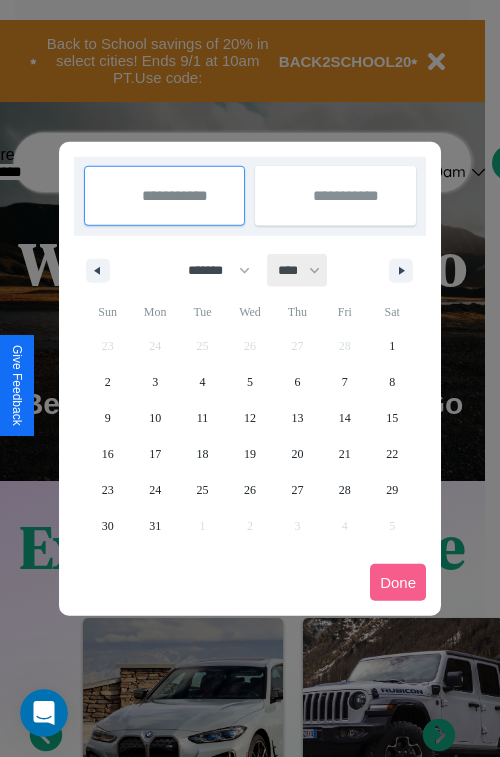 click on "**** **** **** **** **** **** **** **** **** **** **** **** **** **** **** **** **** **** **** **** **** **** **** **** **** **** **** **** **** **** **** **** **** **** **** **** **** **** **** **** **** **** **** **** **** **** **** **** **** **** **** **** **** **** **** **** **** **** **** **** **** **** **** **** **** **** **** **** **** **** **** **** **** **** **** **** **** **** **** **** **** **** **** **** **** **** **** **** **** **** **** **** **** **** **** **** **** **** **** **** **** **** **** **** **** **** **** **** **** **** **** **** **** **** **** **** **** **** **** **** ****" at bounding box center (298, 270) 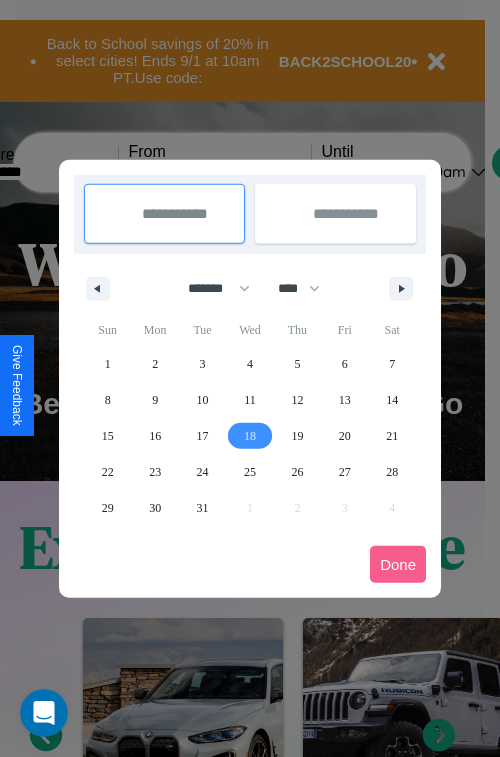 click on "18" at bounding box center [250, 436] 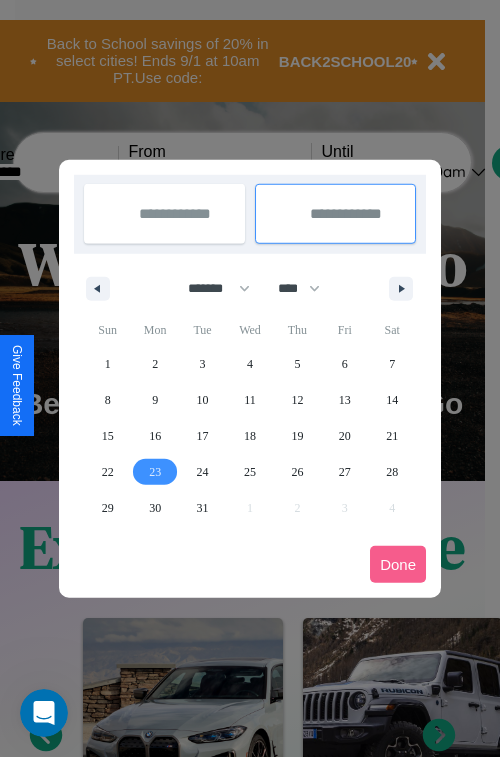 click on "23" at bounding box center [155, 472] 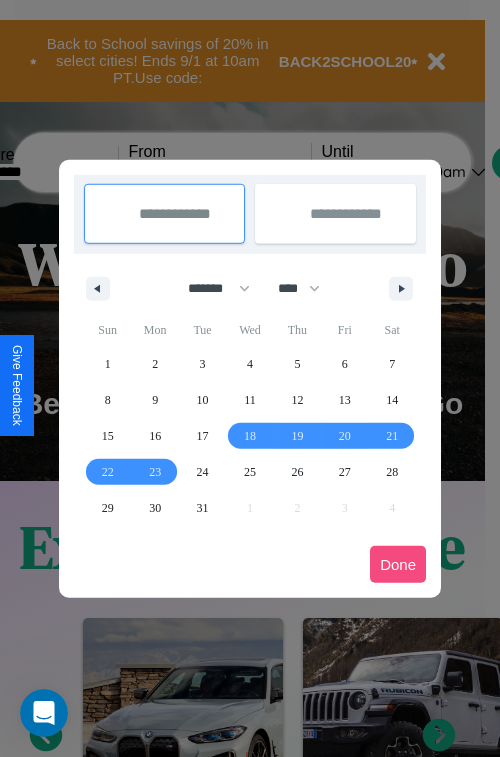 click on "Done" at bounding box center [398, 564] 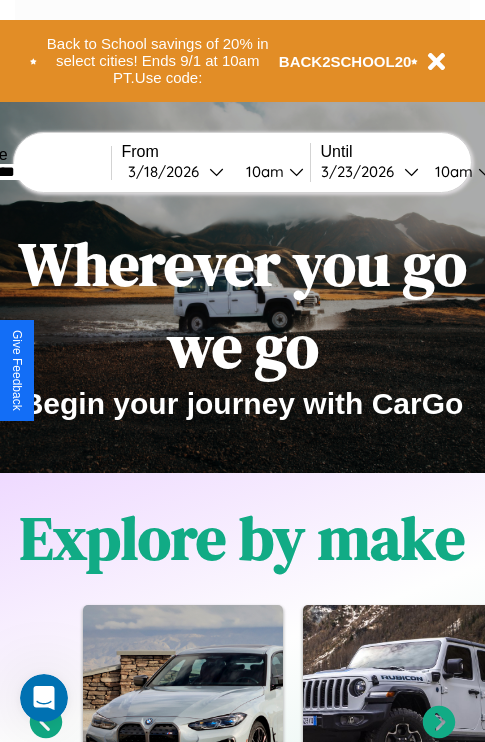 scroll, scrollTop: 0, scrollLeft: 75, axis: horizontal 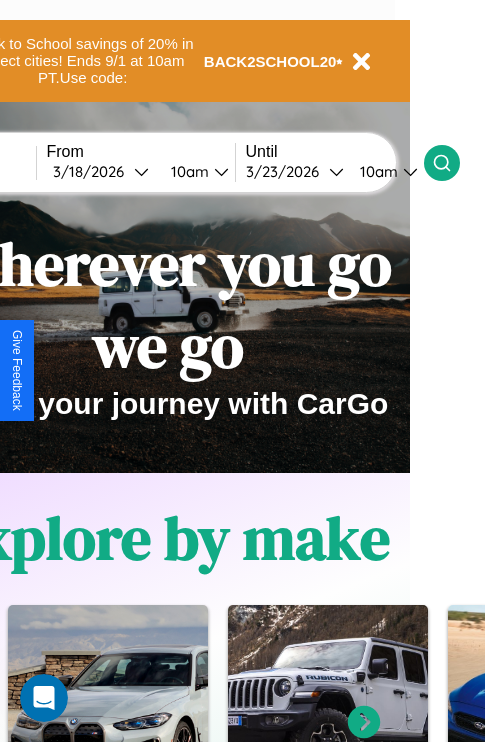 click 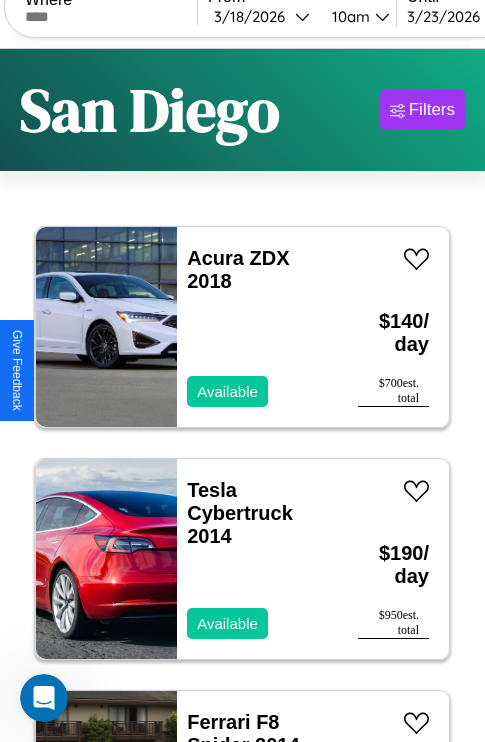 scroll, scrollTop: 95, scrollLeft: 0, axis: vertical 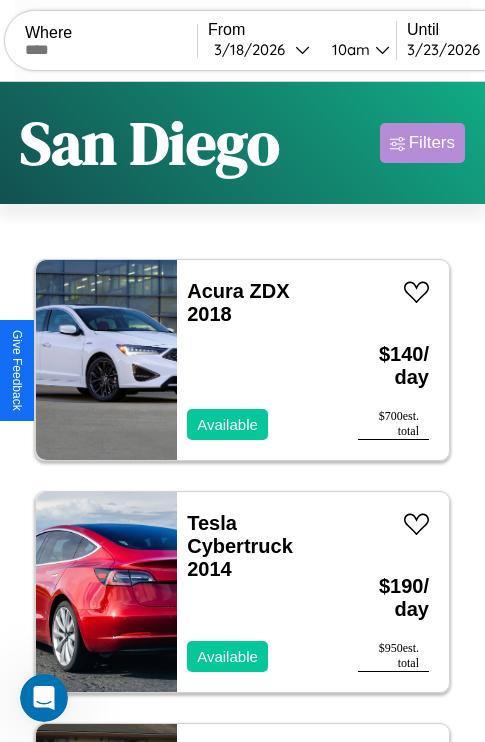 click on "Filters" at bounding box center (432, 143) 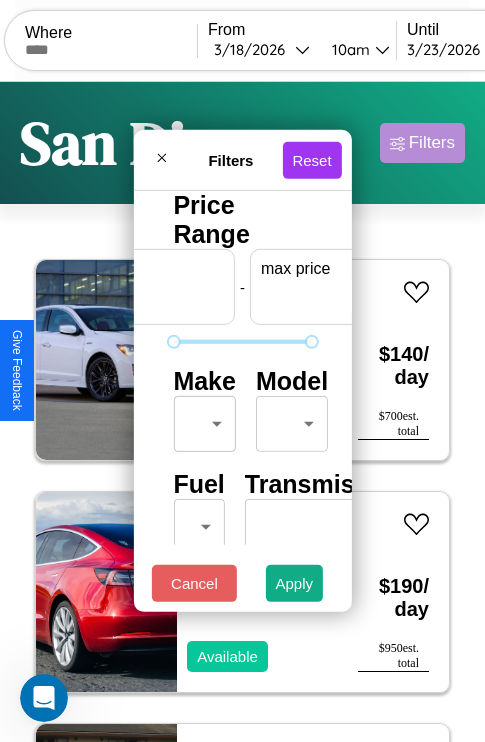 scroll, scrollTop: 0, scrollLeft: 124, axis: horizontal 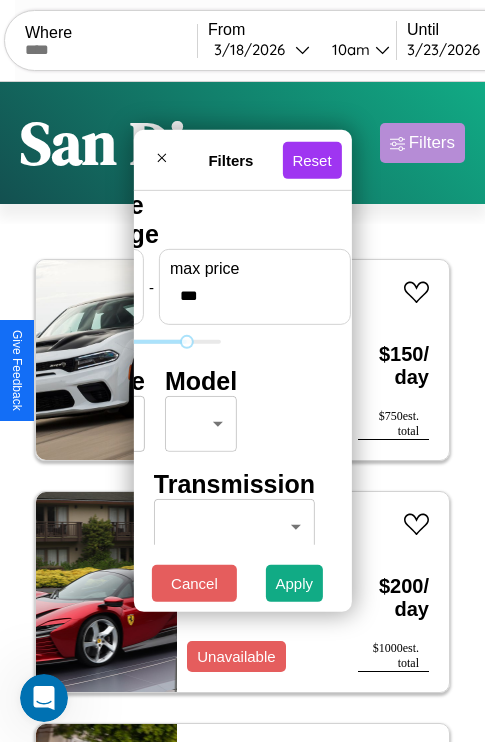 type on "***" 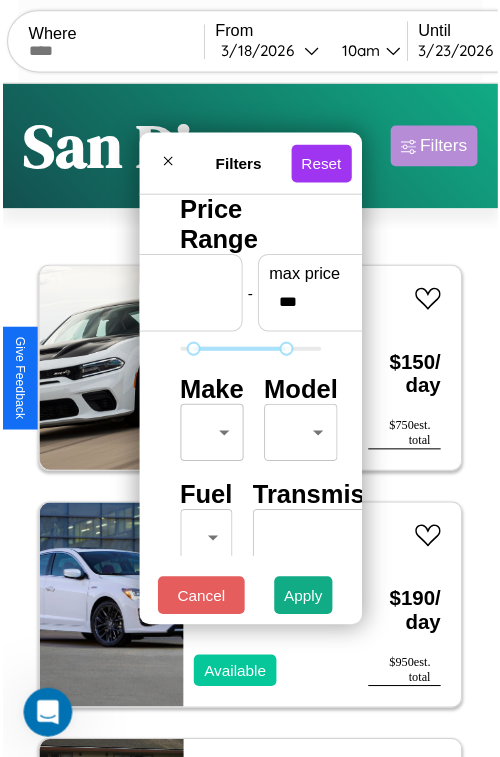 scroll, scrollTop: 59, scrollLeft: 0, axis: vertical 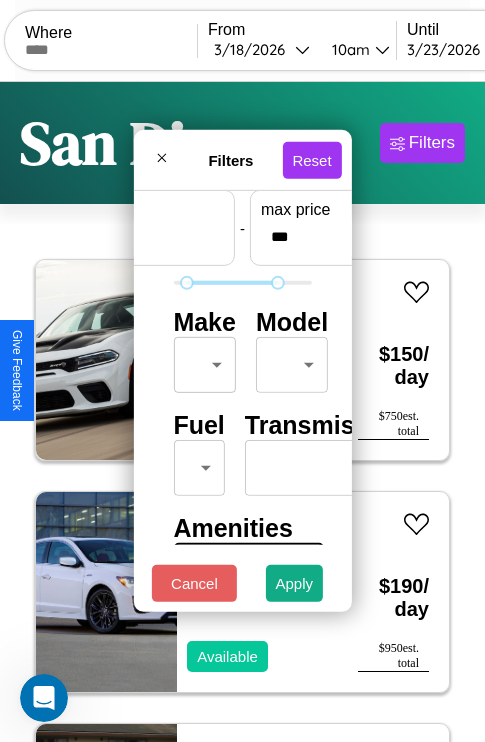 type on "**" 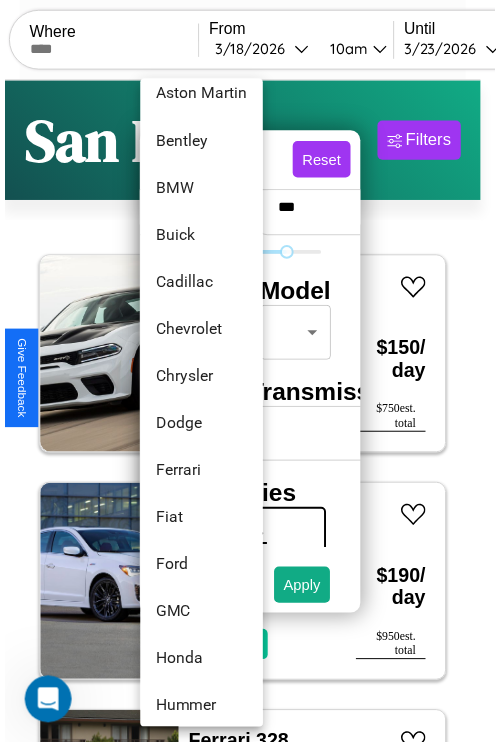 scroll, scrollTop: 230, scrollLeft: 0, axis: vertical 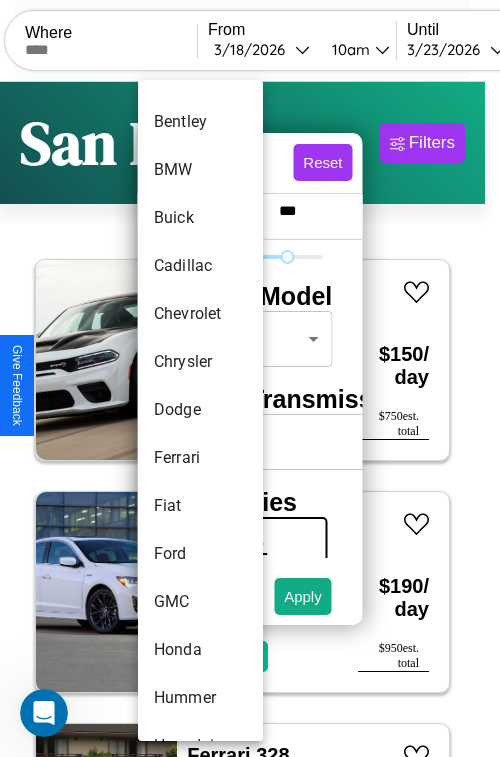 click on "Dodge" at bounding box center (200, 410) 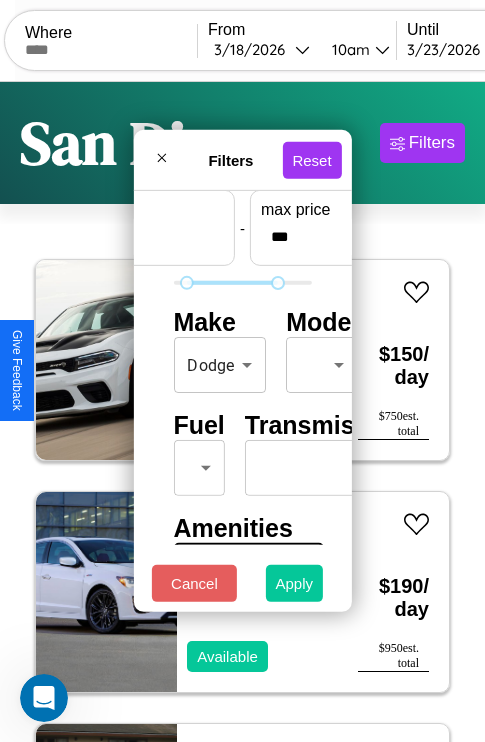click on "Apply" at bounding box center [295, 583] 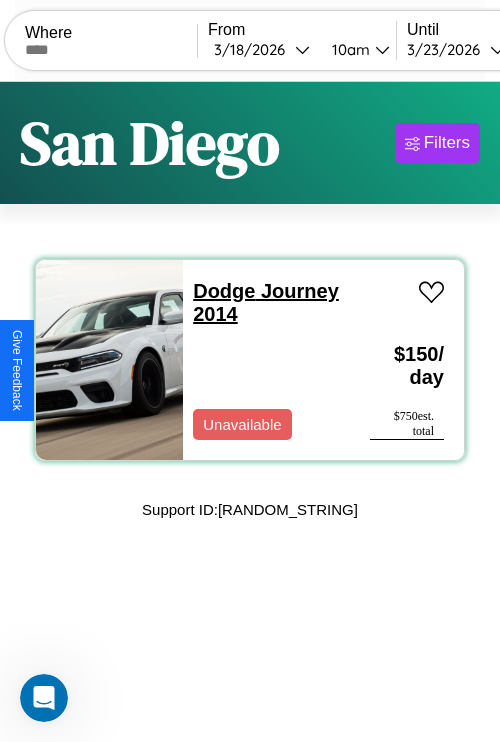 click on "Dodge Journey 2014" at bounding box center [266, 302] 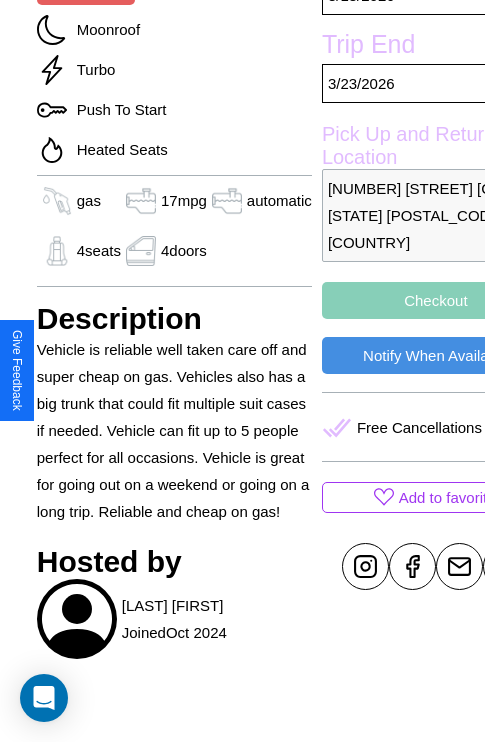 scroll, scrollTop: 377, scrollLeft: 84, axis: both 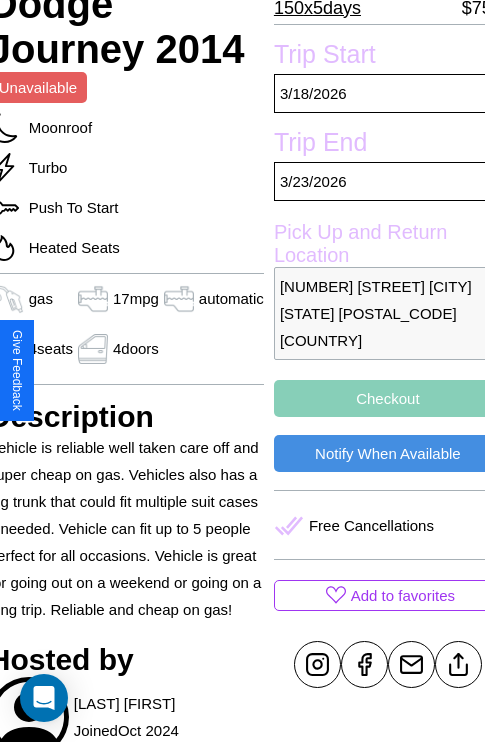 click on "Checkout" at bounding box center [388, 398] 